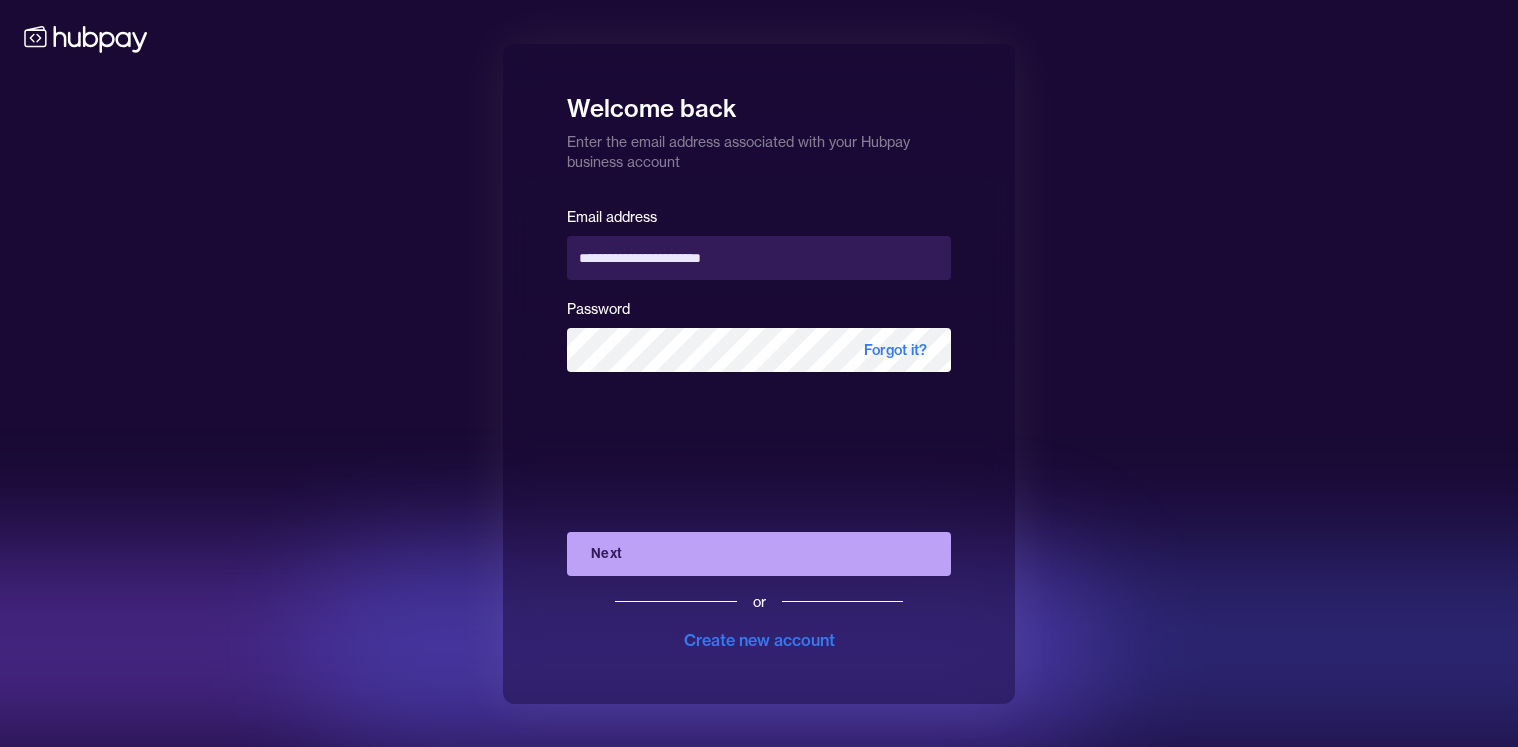 scroll, scrollTop: 0, scrollLeft: 0, axis: both 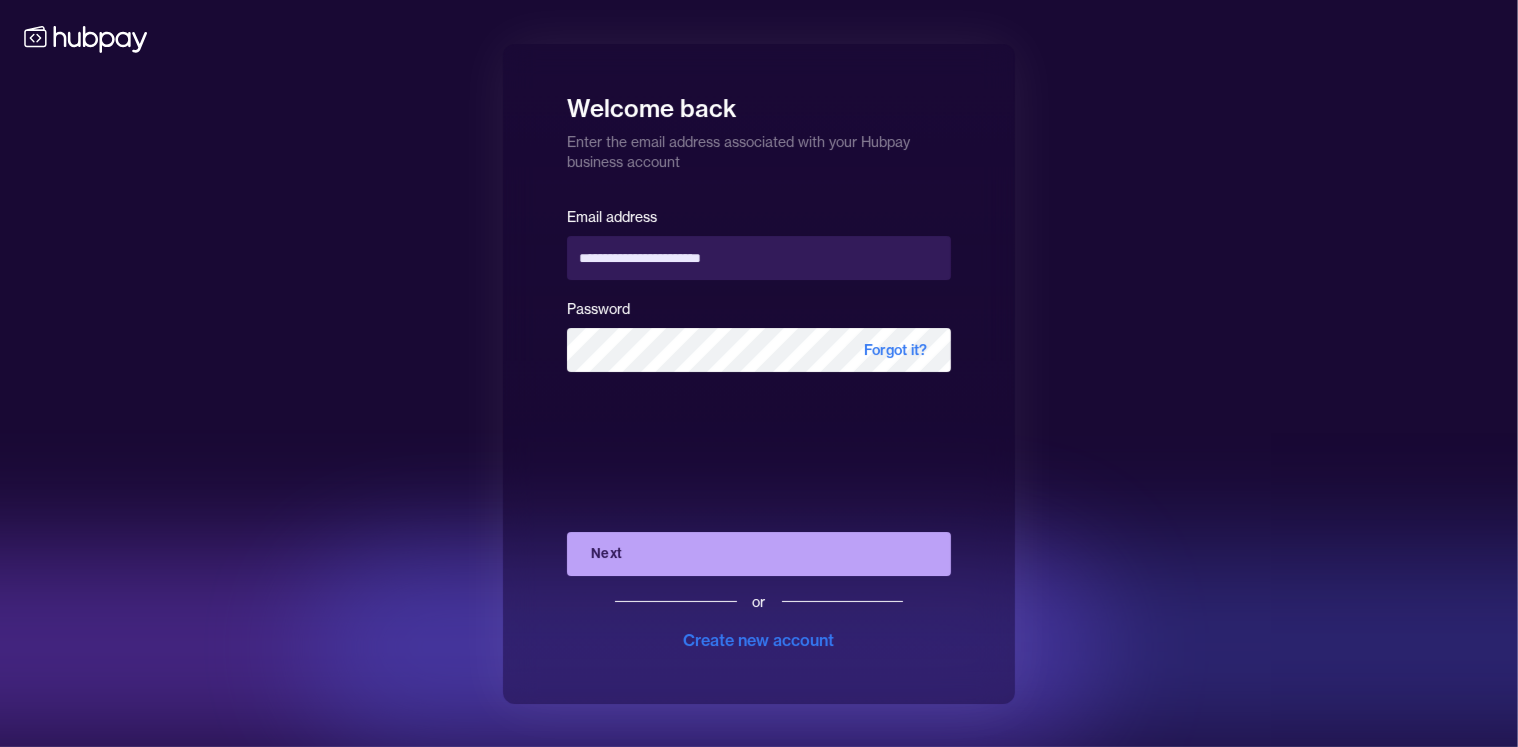 click on "Next" at bounding box center [759, 554] 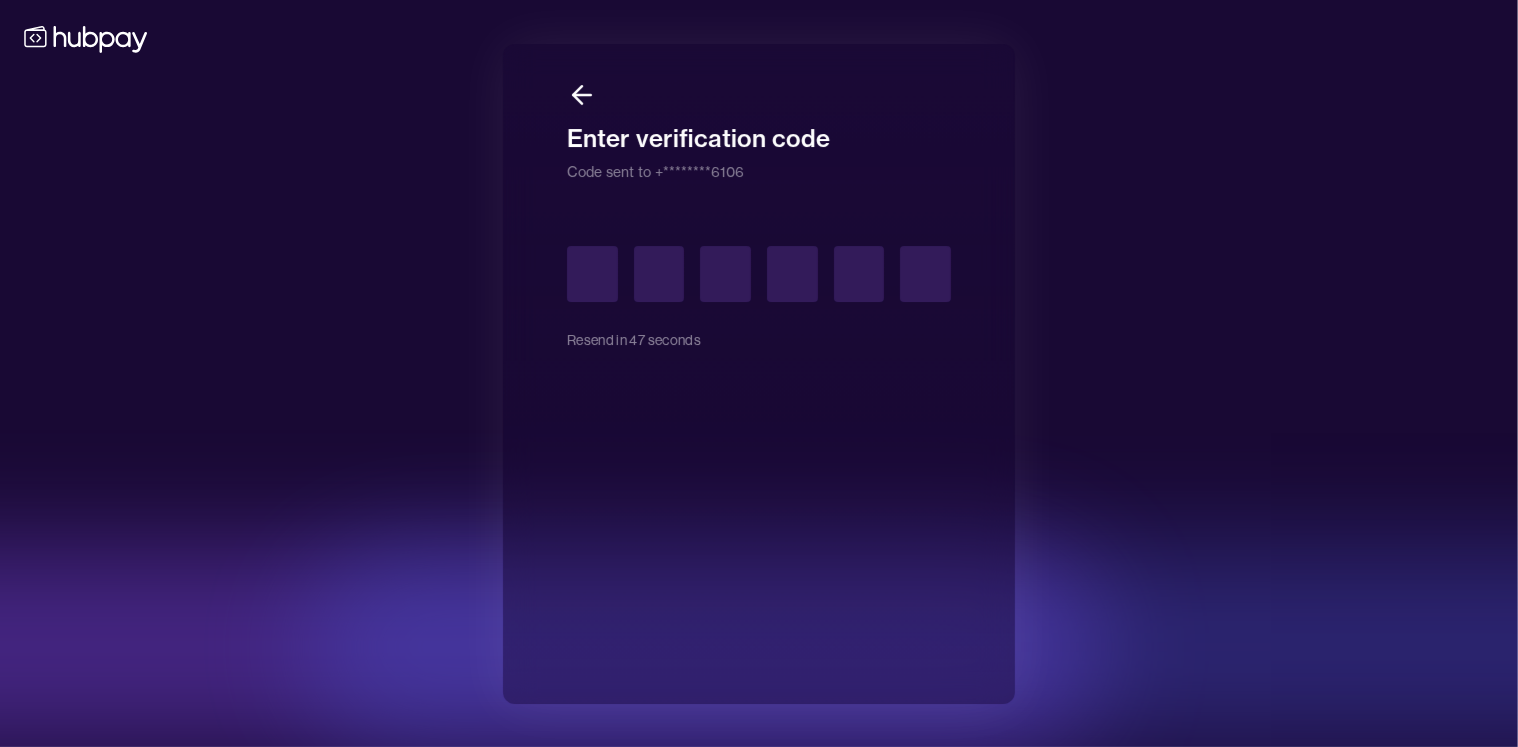 type on "*" 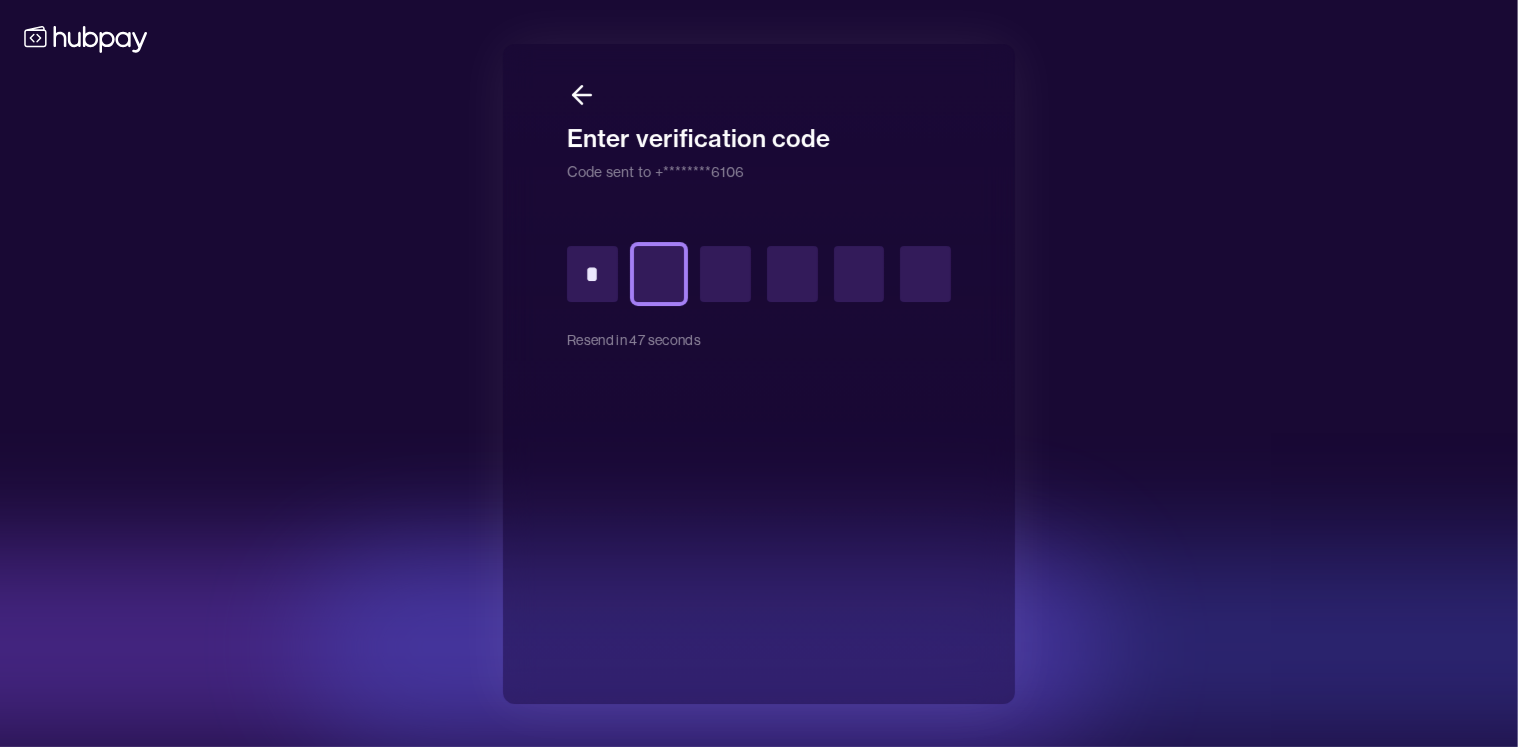 type on "*" 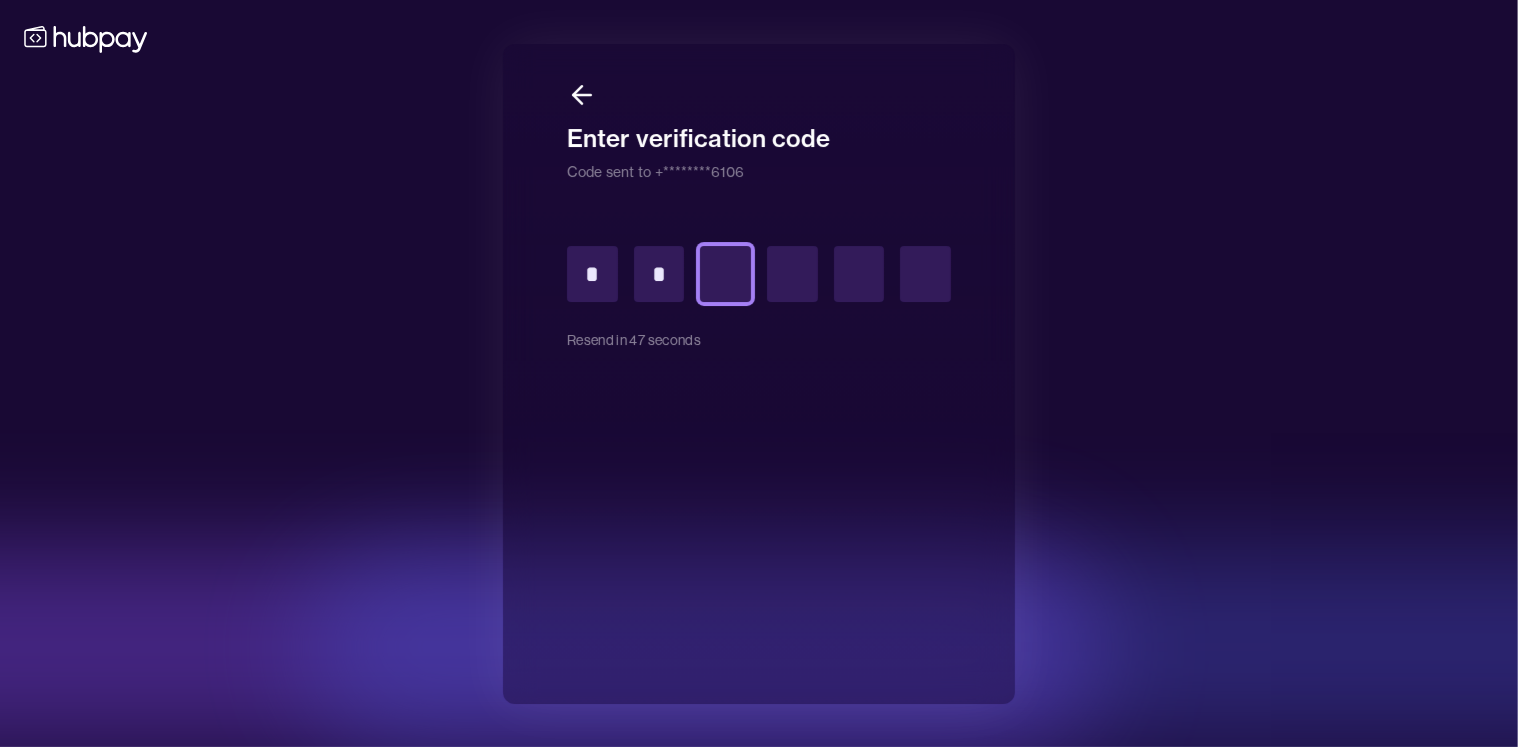 type on "*" 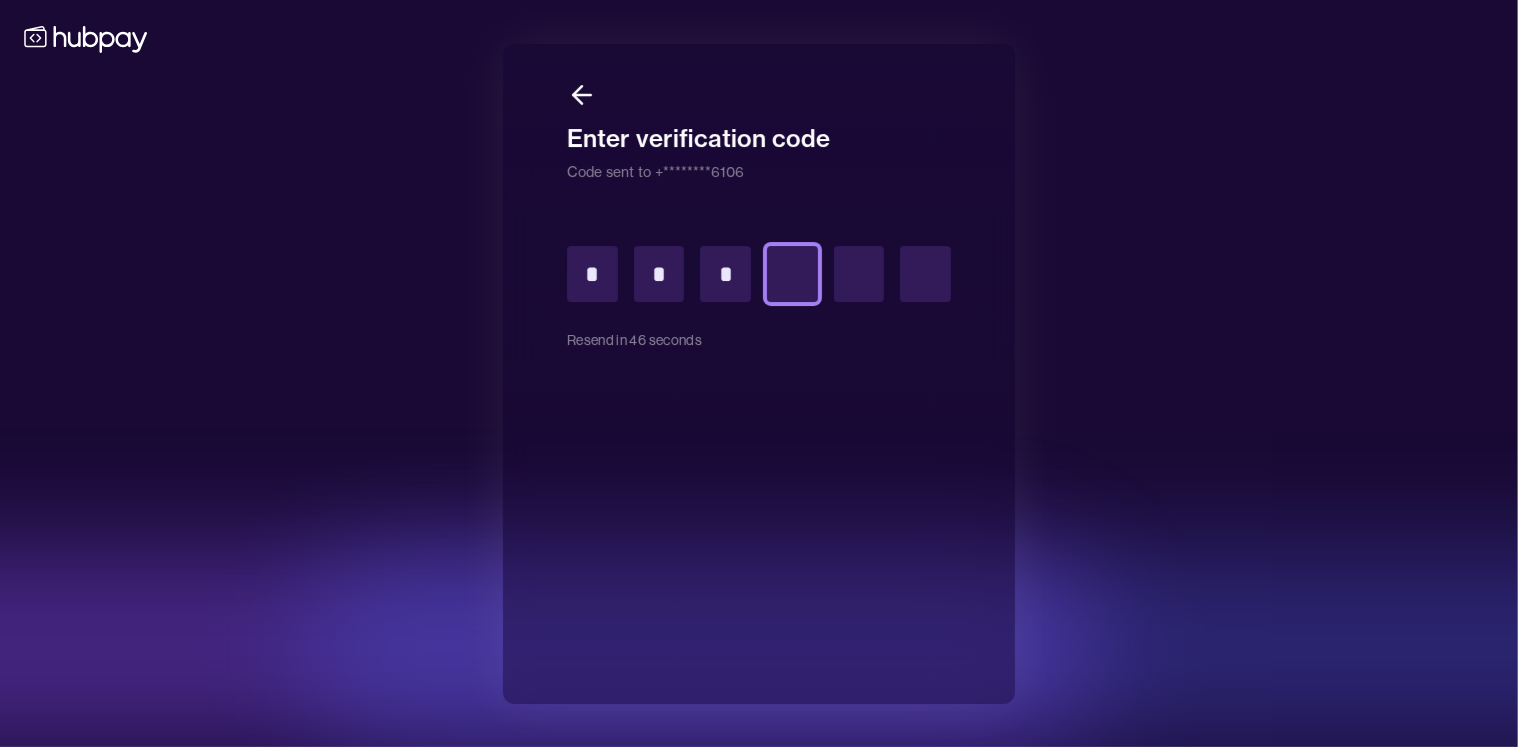 type on "*" 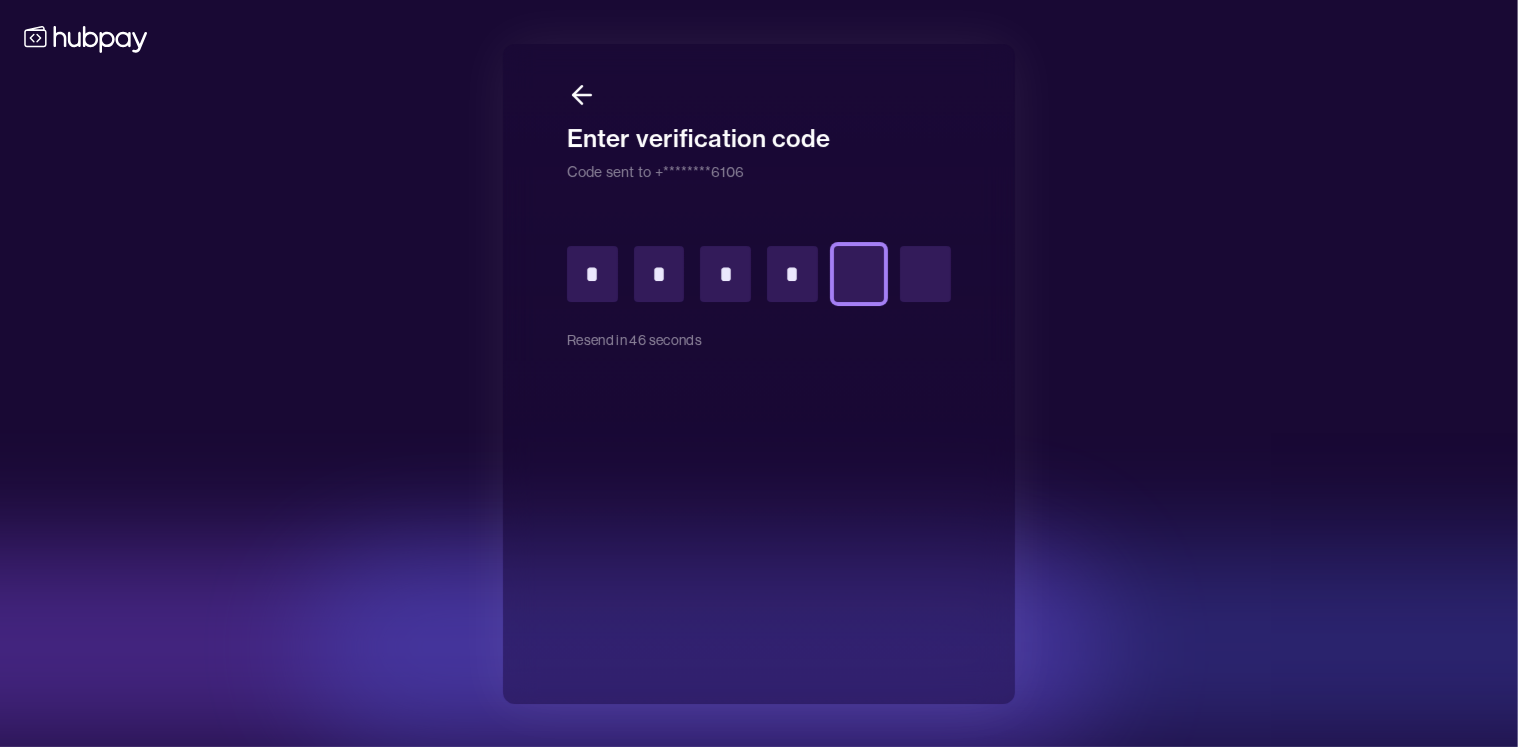 type on "*" 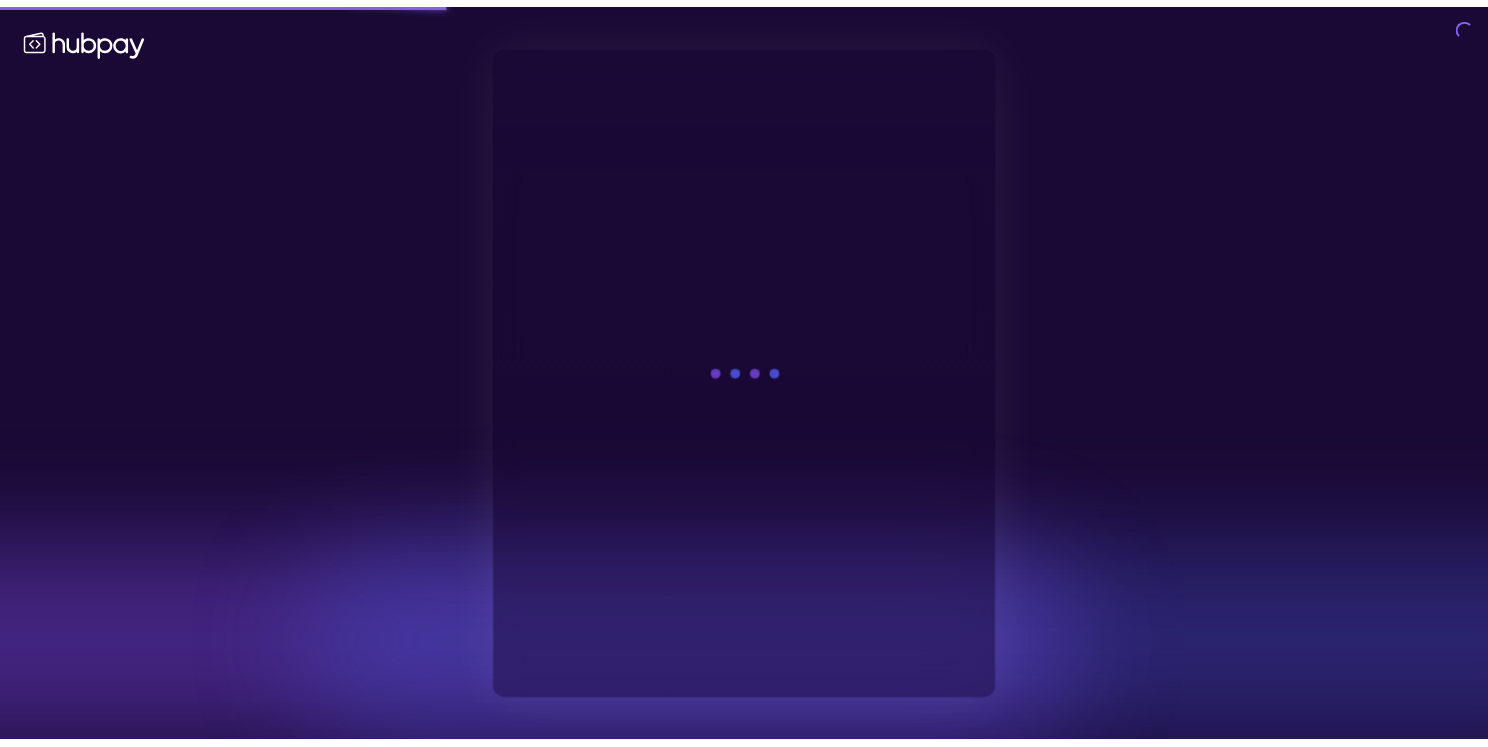 scroll, scrollTop: 0, scrollLeft: 0, axis: both 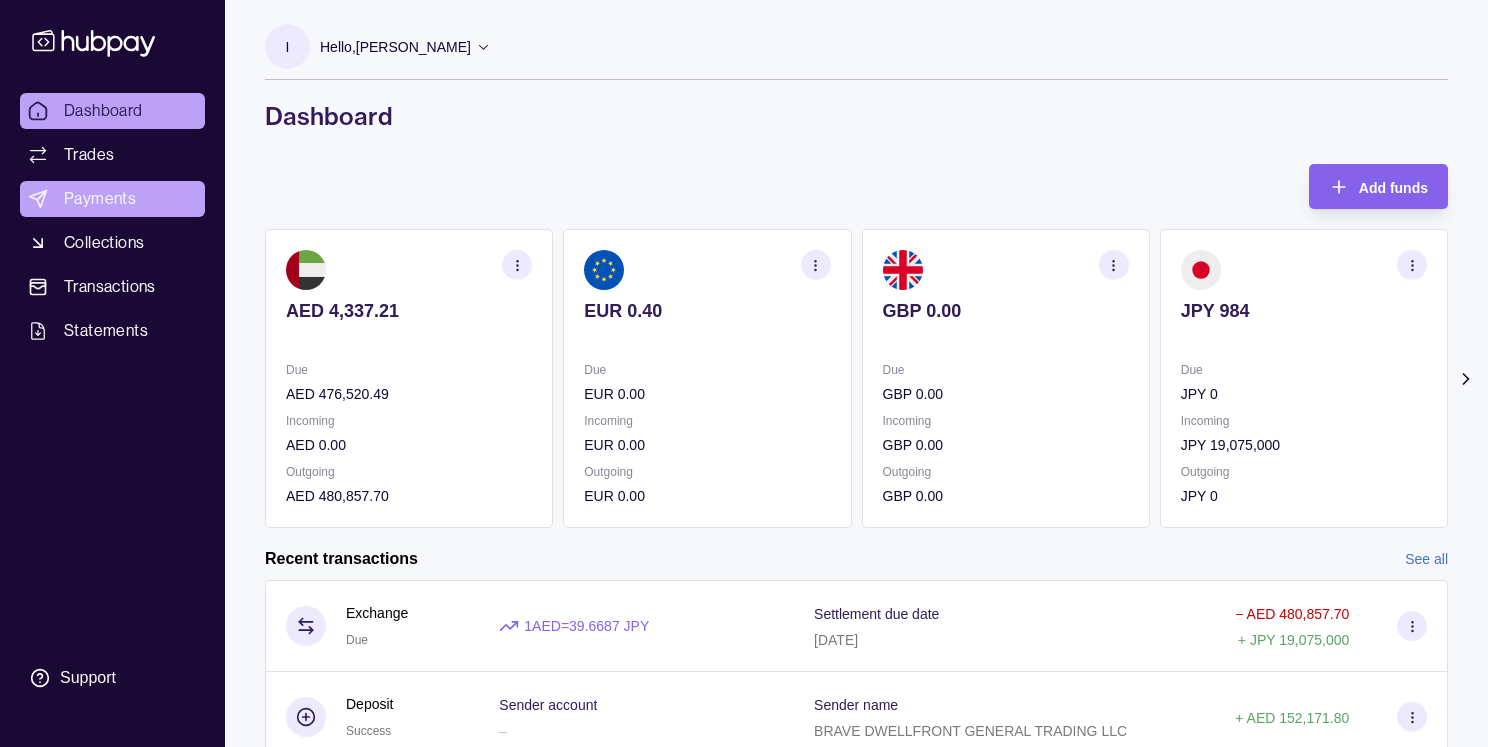 click on "Payments" at bounding box center [100, 199] 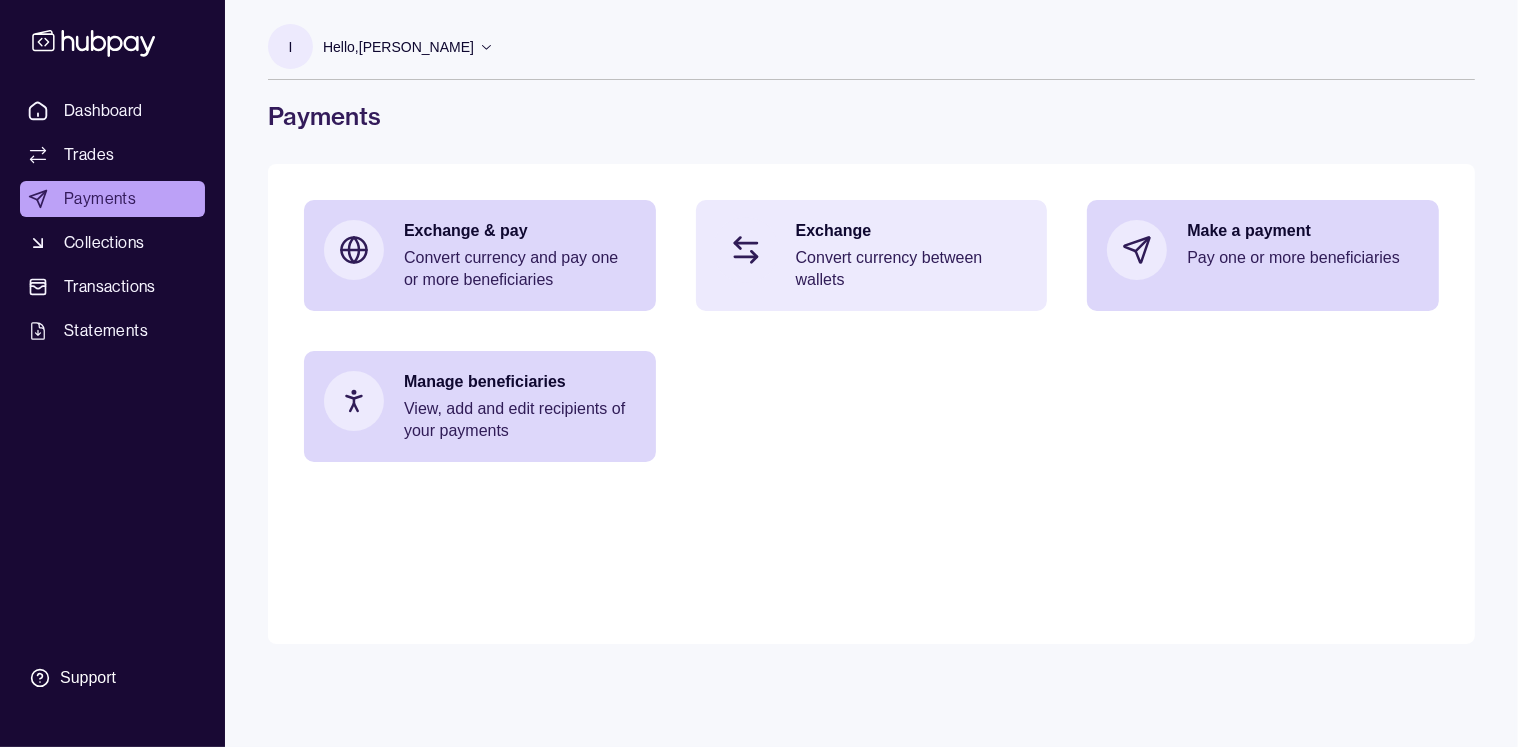 click on "Convert currency between wallets" at bounding box center [912, 269] 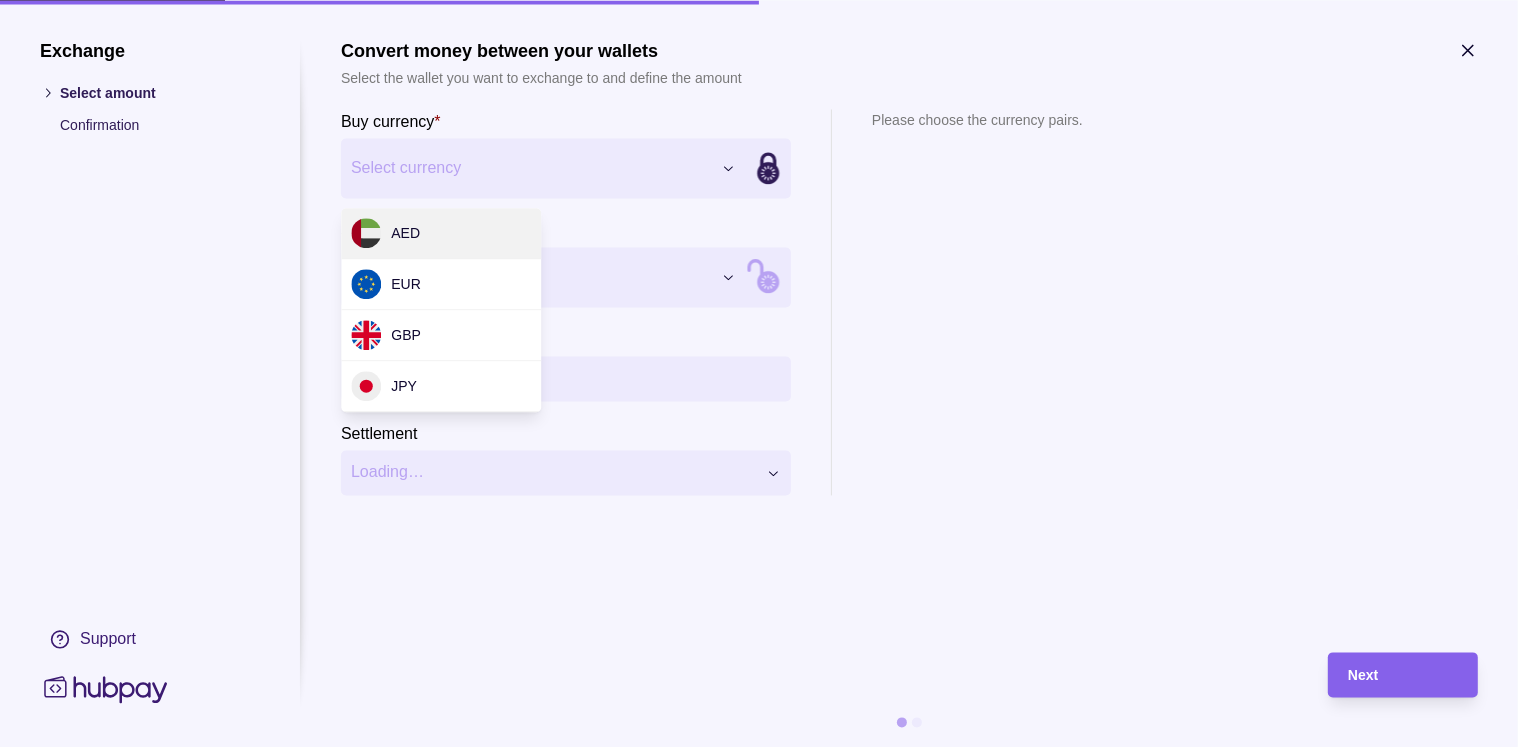 click on "Dashboard Trades Payments Collections Transactions Statements Support I Hello,  Ifterkhar Ahmed Hanif BRAVE DWELLFRONT GENERAL TRADING LLC Account Terms and conditions Privacy policy Sign out Payments Exchange & pay Convert currency and pay one or more beneficiaries Exchange Convert currency between wallets Make a payment Pay one or more beneficiaries Manage beneficiaries View, add and edit recipients of your payments Payments | Hubpay Exchange Select amount Confirmation Support Convert money between your wallets Select the wallet you want to exchange to and define the amount Buy currency  * Select currency *** *** *** *** Sell currency  * Select currency *** *** *** *** Buy amount  * Settlement Loading… Please choose the currency pairs. Next AED EUR GBP JPY" at bounding box center (759, 373) 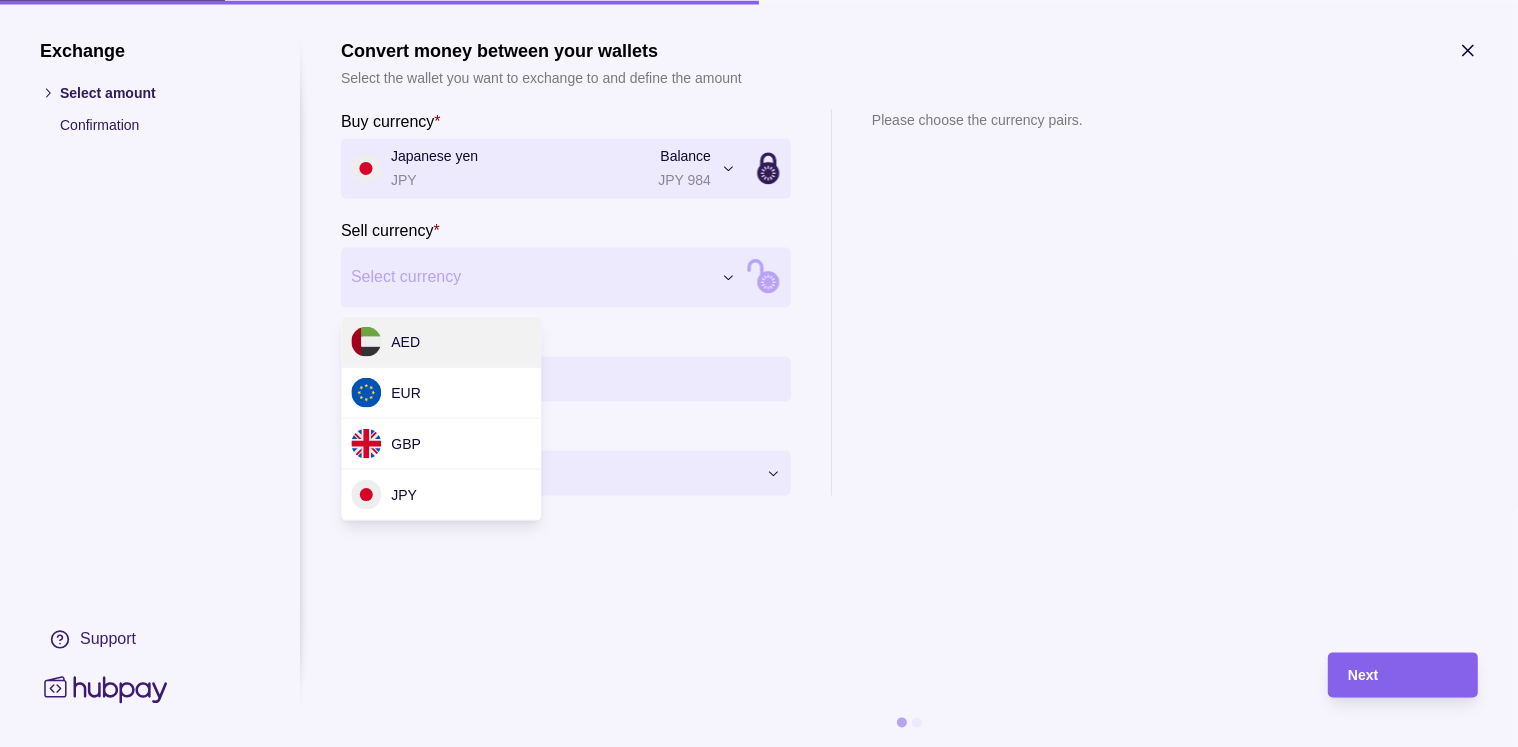 click on "Dashboard Trades Payments Collections Transactions Statements Support I Hello,  Ifterkhar Ahmed Hanif BRAVE DWELLFRONT GENERAL TRADING LLC Account Terms and conditions Privacy policy Sign out Payments Exchange & pay Convert currency and pay one or more beneficiaries Exchange Convert currency between wallets Make a payment Pay one or more beneficiaries Manage beneficiaries View, add and edit recipients of your payments Payments | Hubpay Exchange Select amount Confirmation Support Convert money between your wallets Select the wallet you want to exchange to and define the amount Buy currency  * Japanese yen JPY Balance JPY 984 *** *** *** *** Sell currency  * Select currency *** *** *** *** Buy amount  * Settlement Loading… Please choose the currency pairs. Next AED EUR GBP JPY" at bounding box center (759, 373) 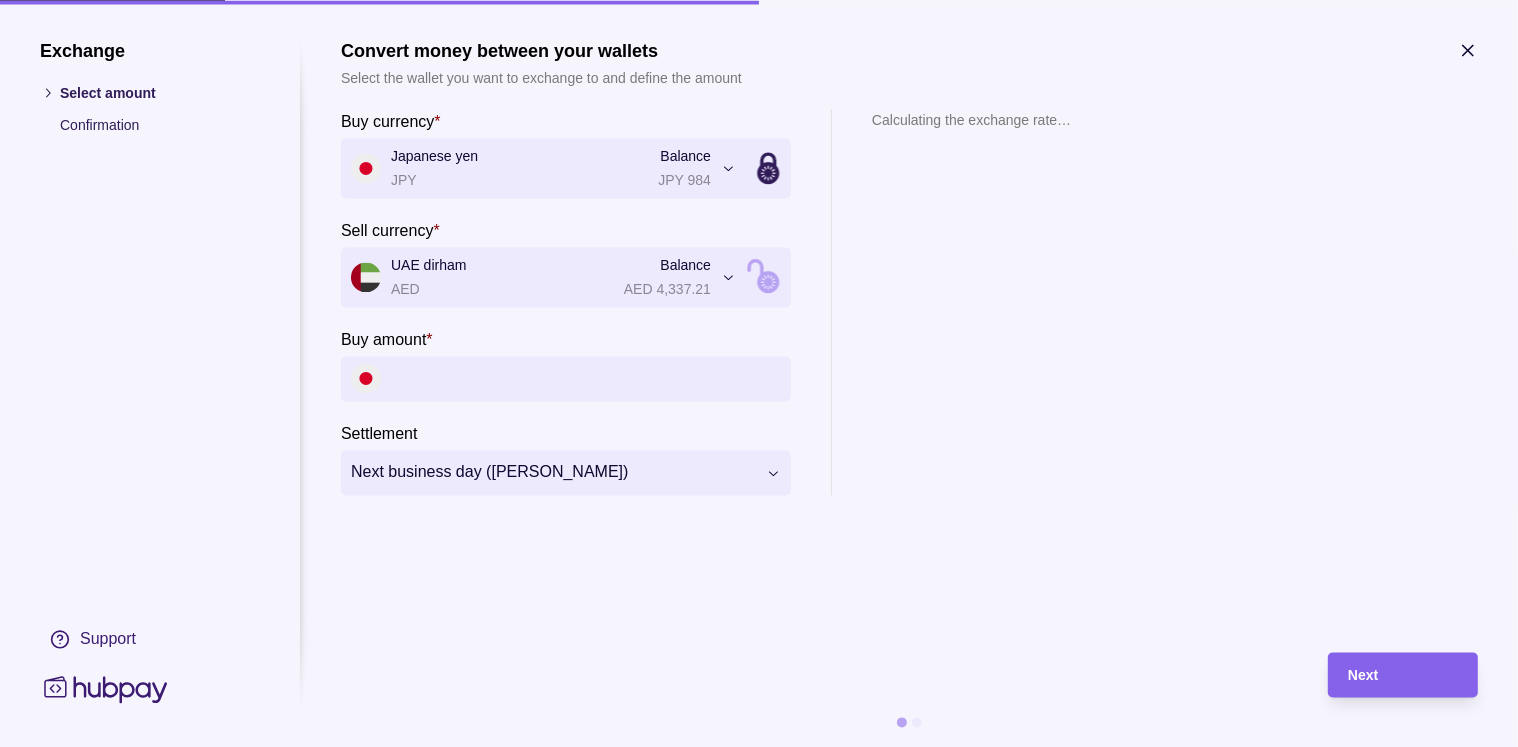 click on "Buy amount  *" at bounding box center [586, 378] 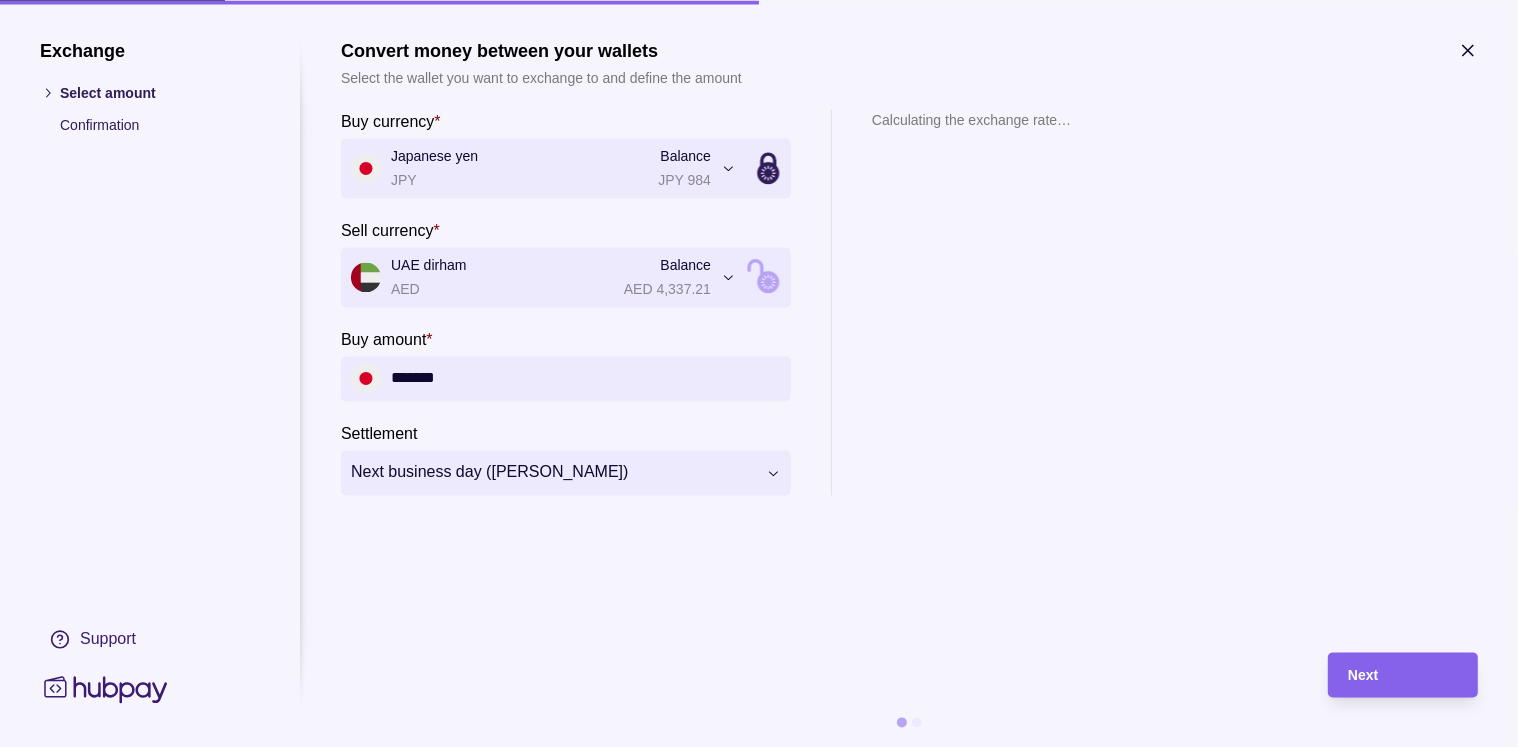 type on "*******" 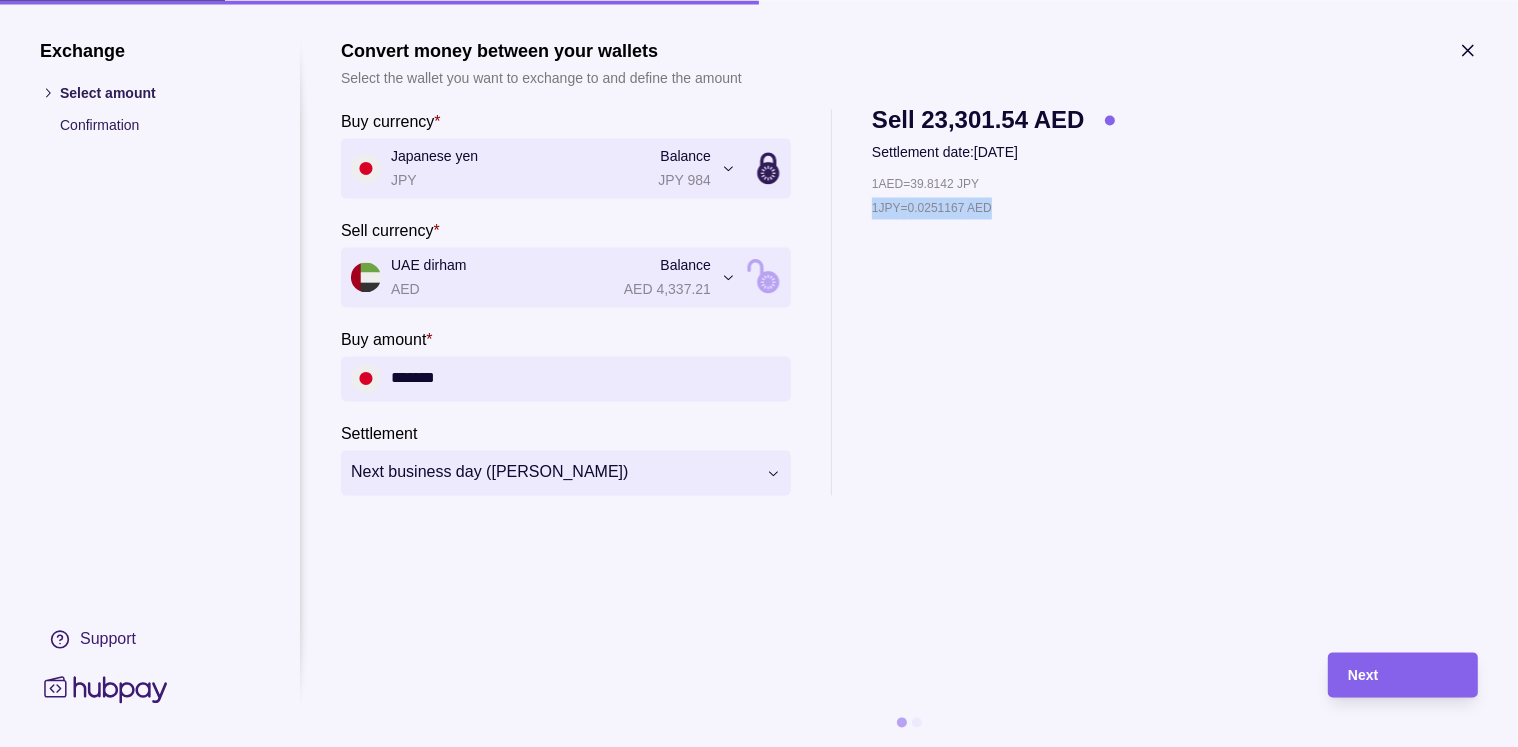 drag, startPoint x: 871, startPoint y: 205, endPoint x: 1008, endPoint y: 222, distance: 138.05072 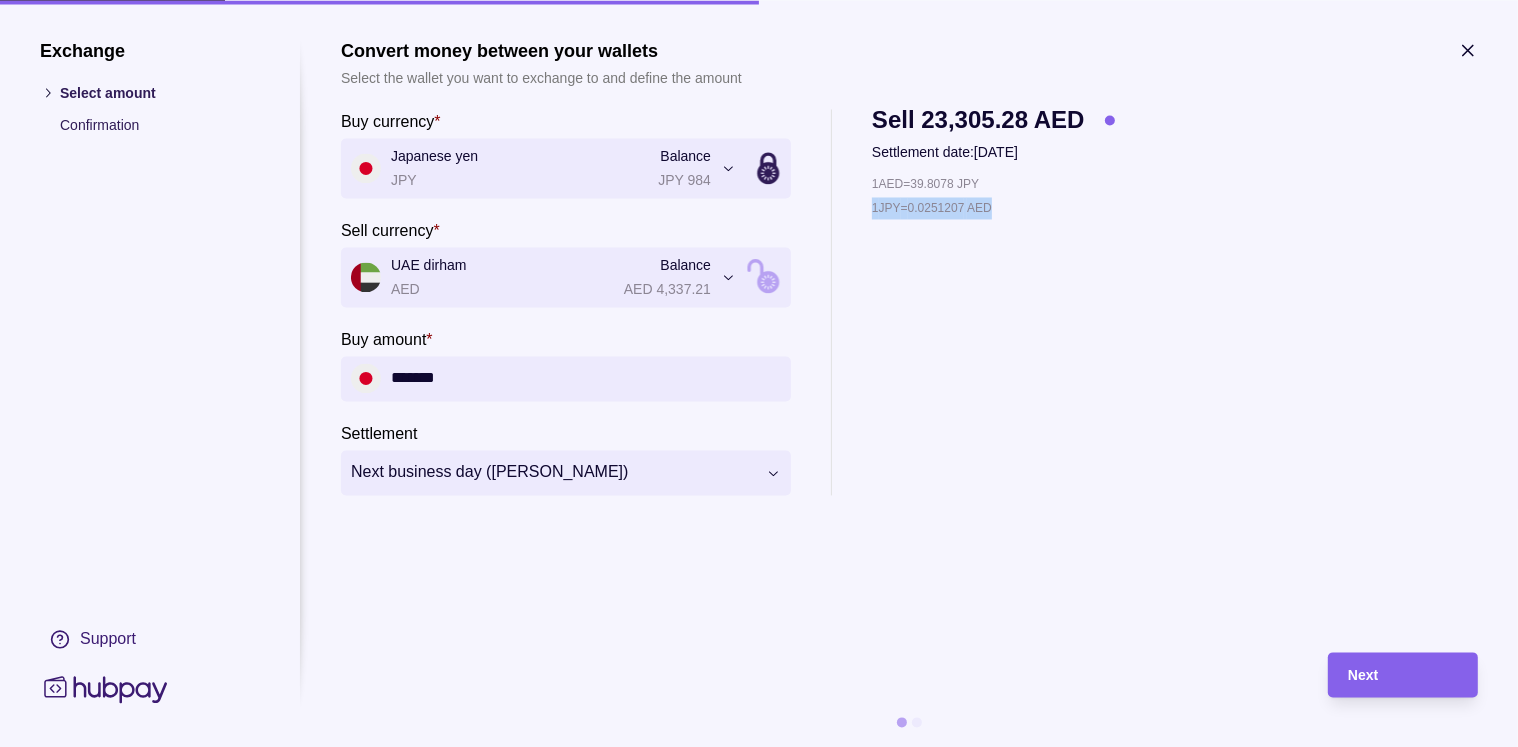 click on "1  AED  =  39.8078   JPY 1  JPY  =  0.0251207   AED" at bounding box center (993, 334) 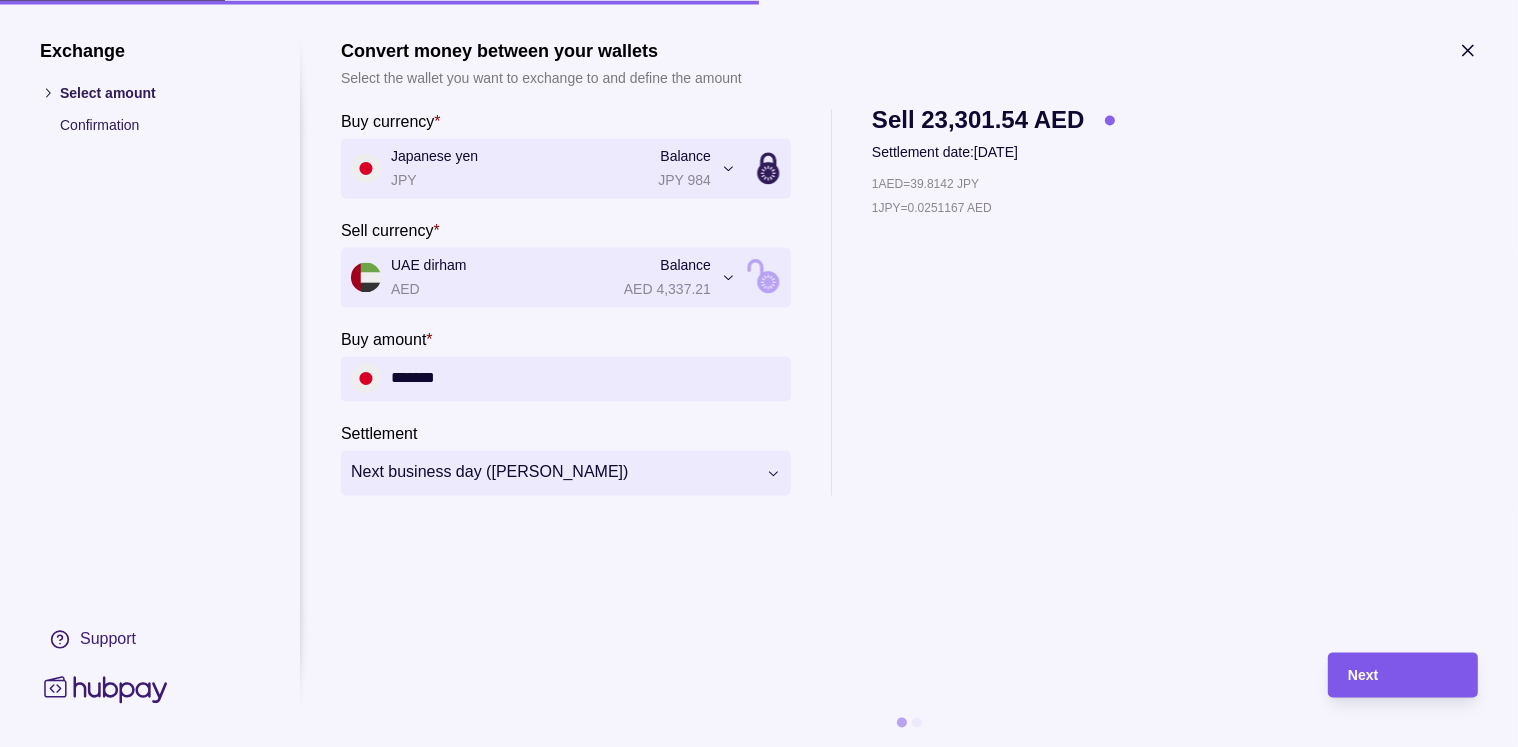 click on "Next" at bounding box center (1363, 676) 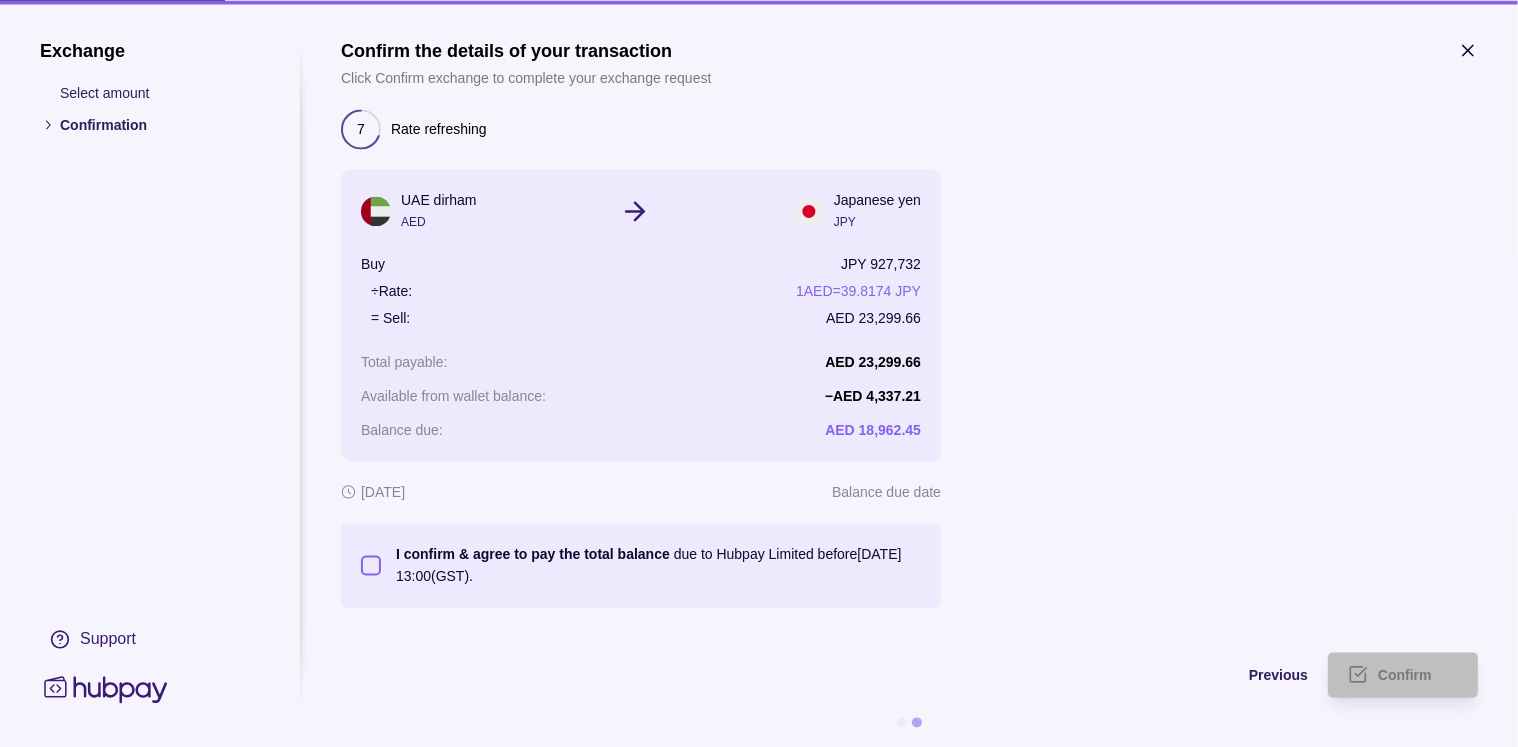 click on "I confirm & agree to pay the total balance   due to Hubpay Limited before  09 Jul 2025   13:00  (GST)." at bounding box center (371, 565) 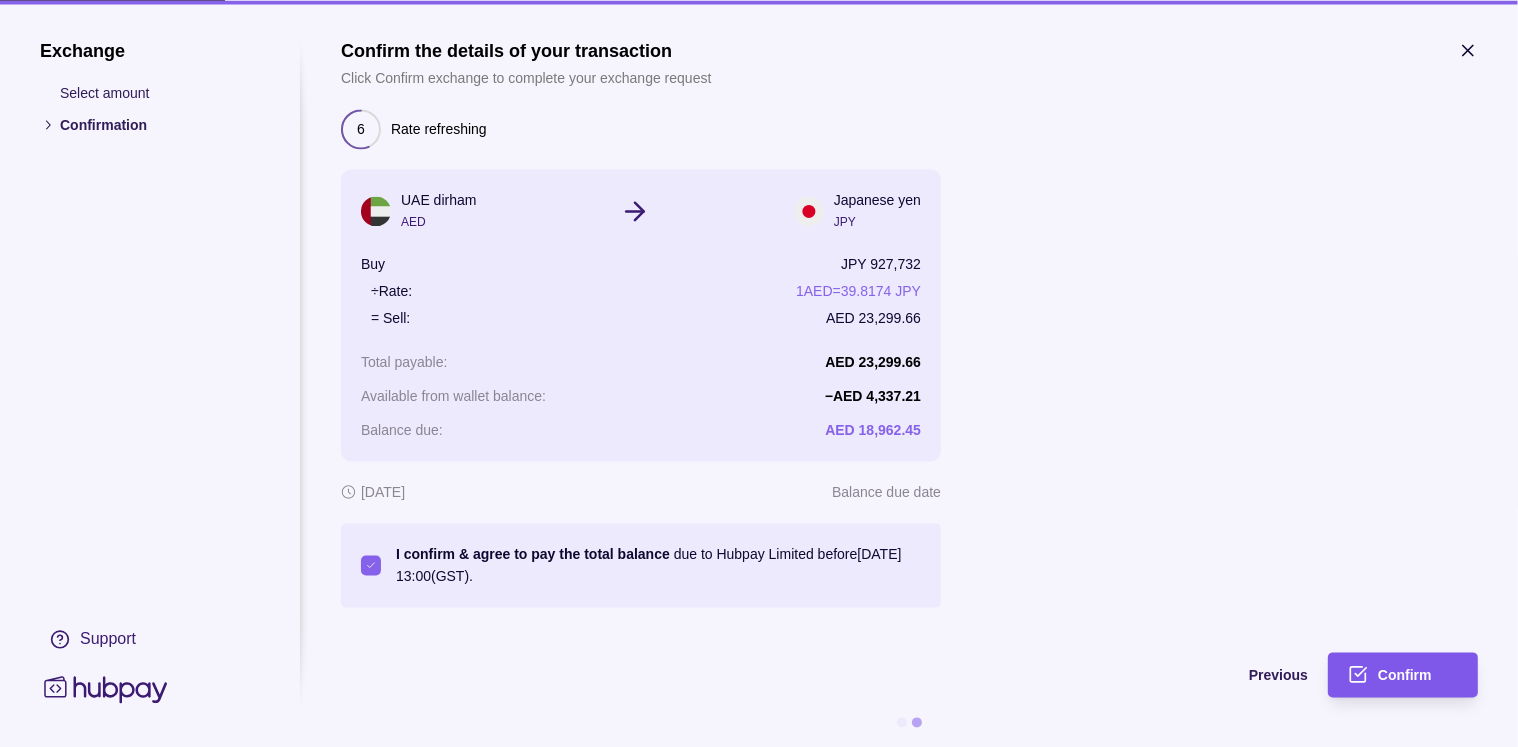 click 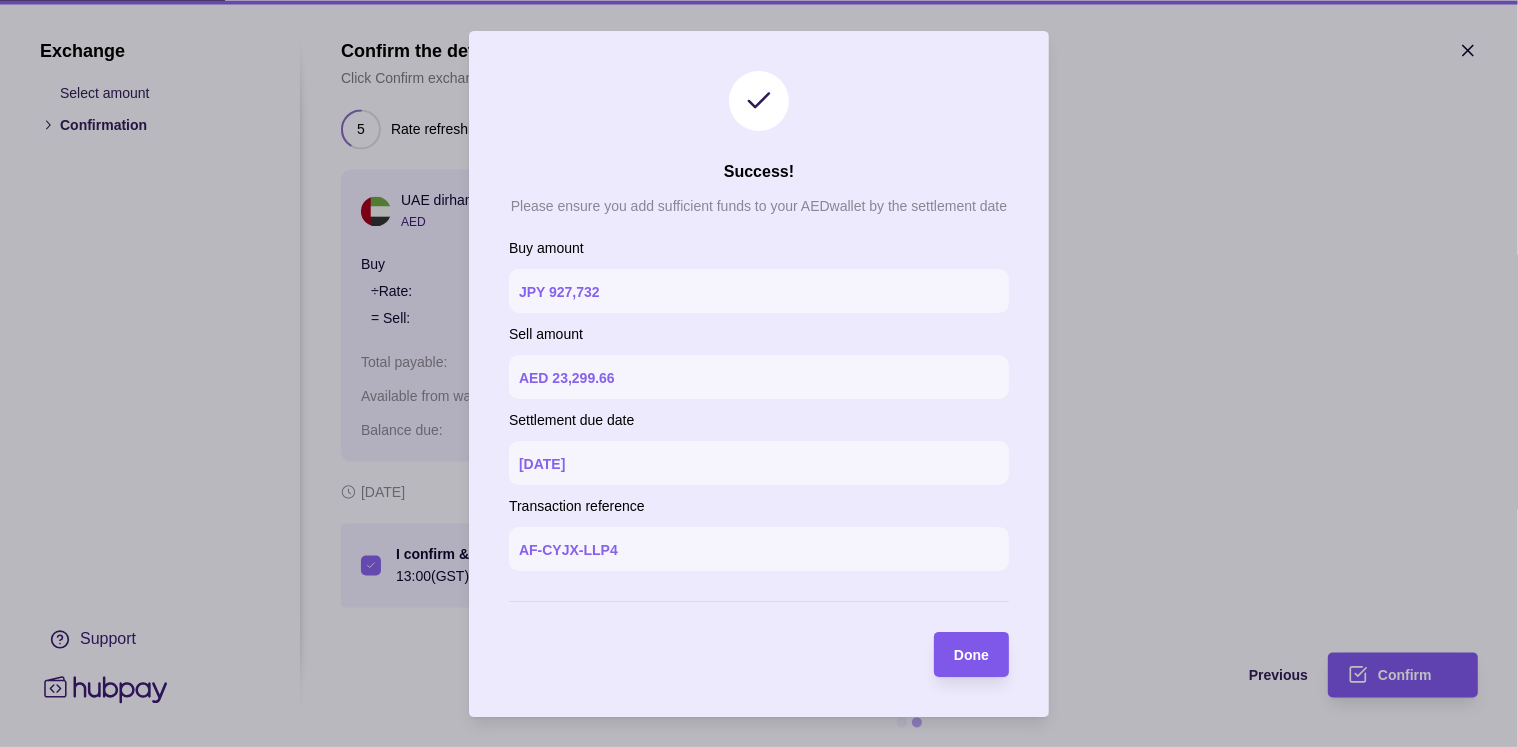 click on "Done" at bounding box center (971, 655) 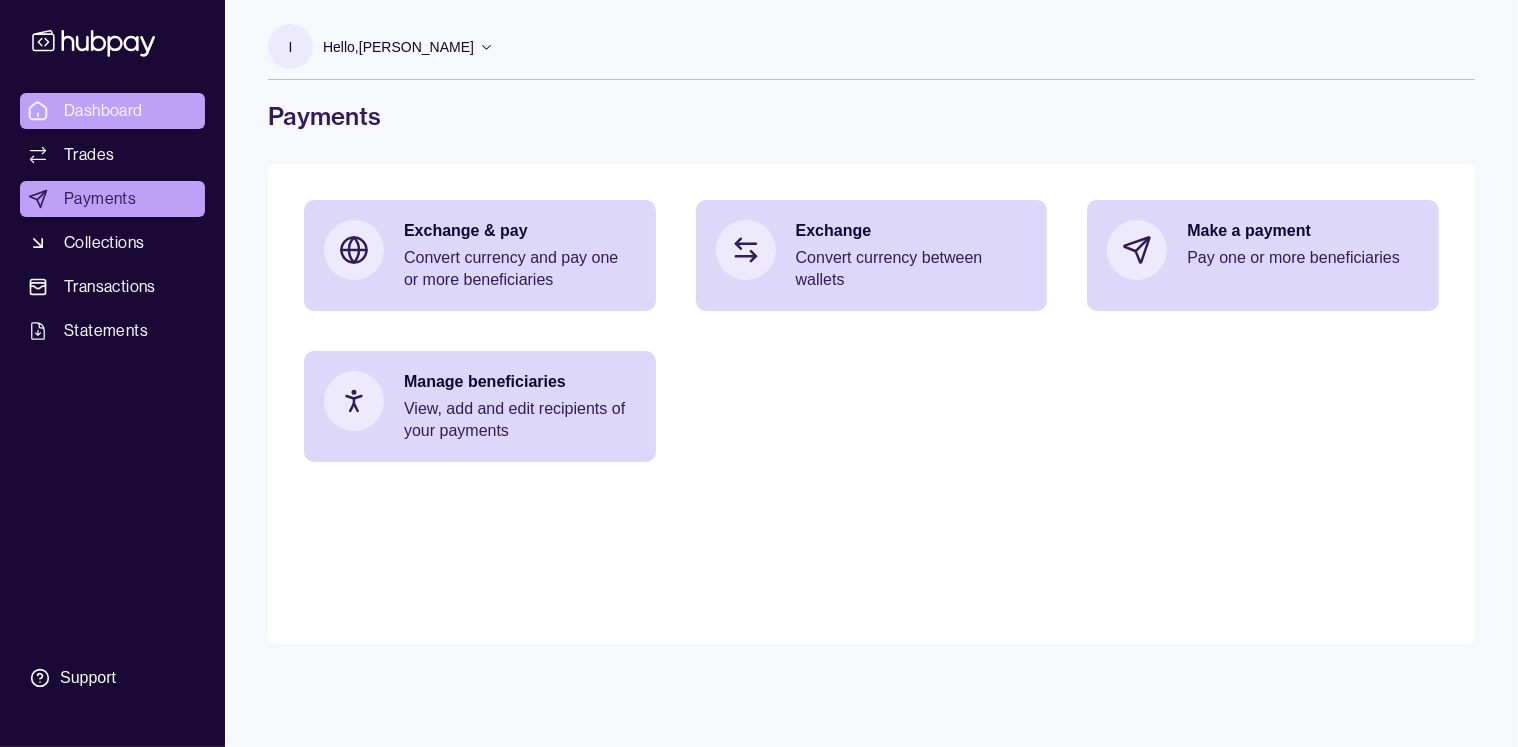 click on "Dashboard" at bounding box center (103, 111) 